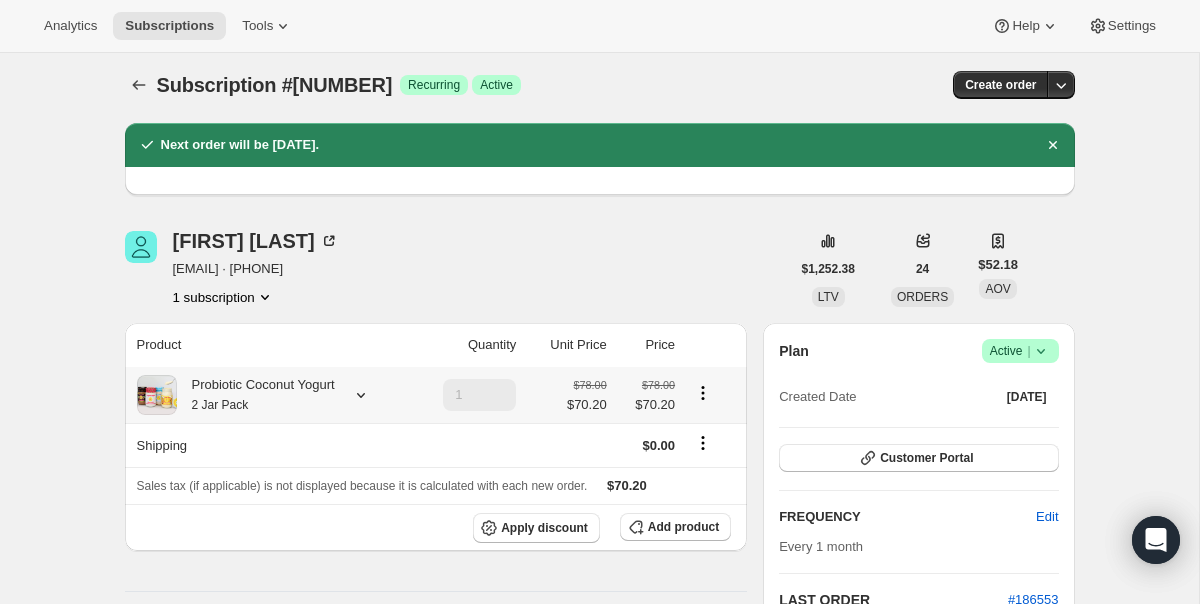 scroll, scrollTop: 0, scrollLeft: 0, axis: both 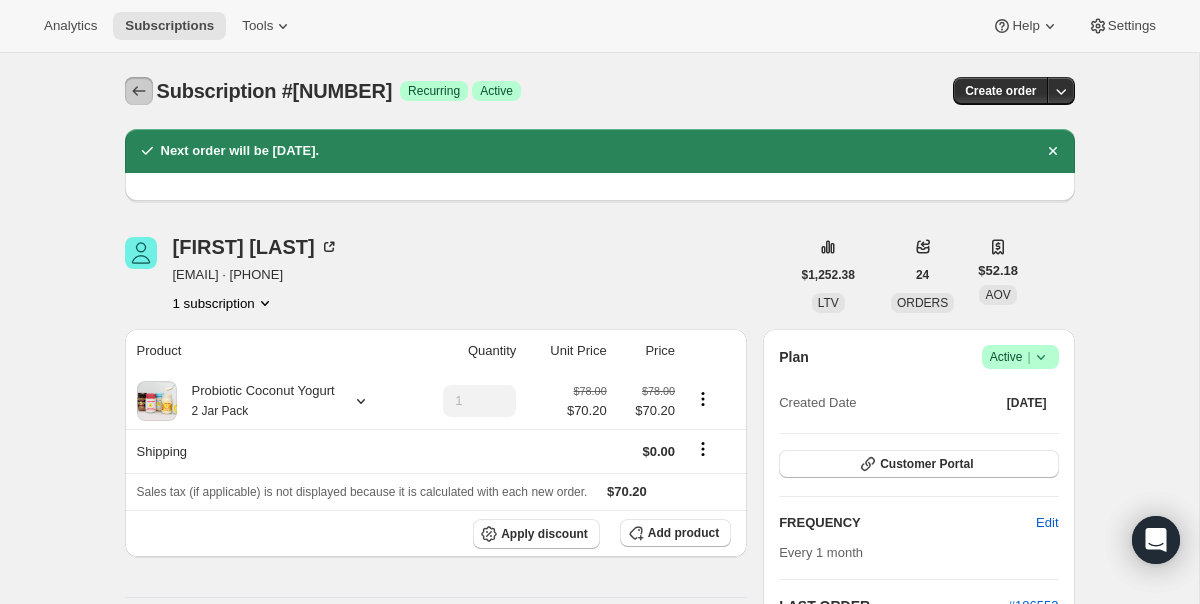click at bounding box center [139, 91] 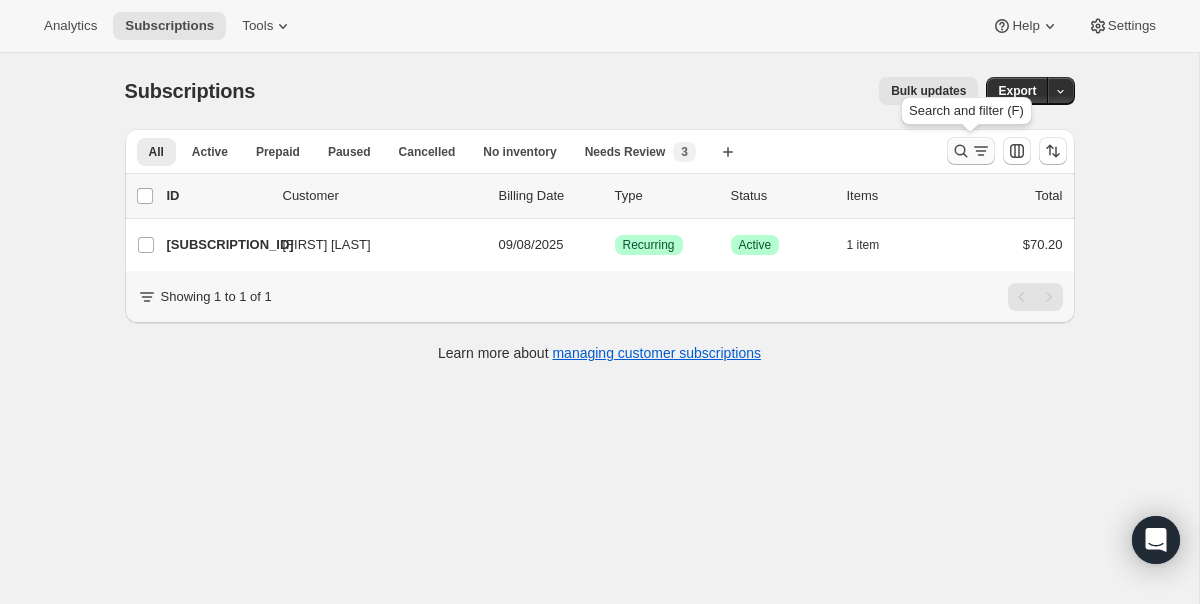 click 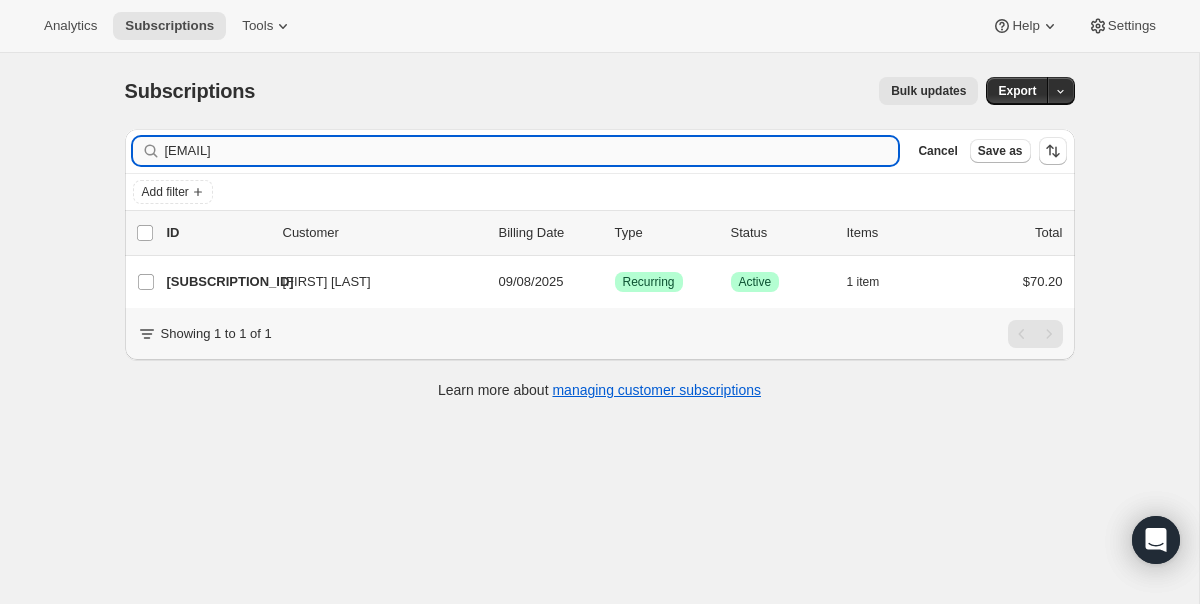 click on "[EMAIL]" at bounding box center (532, 151) 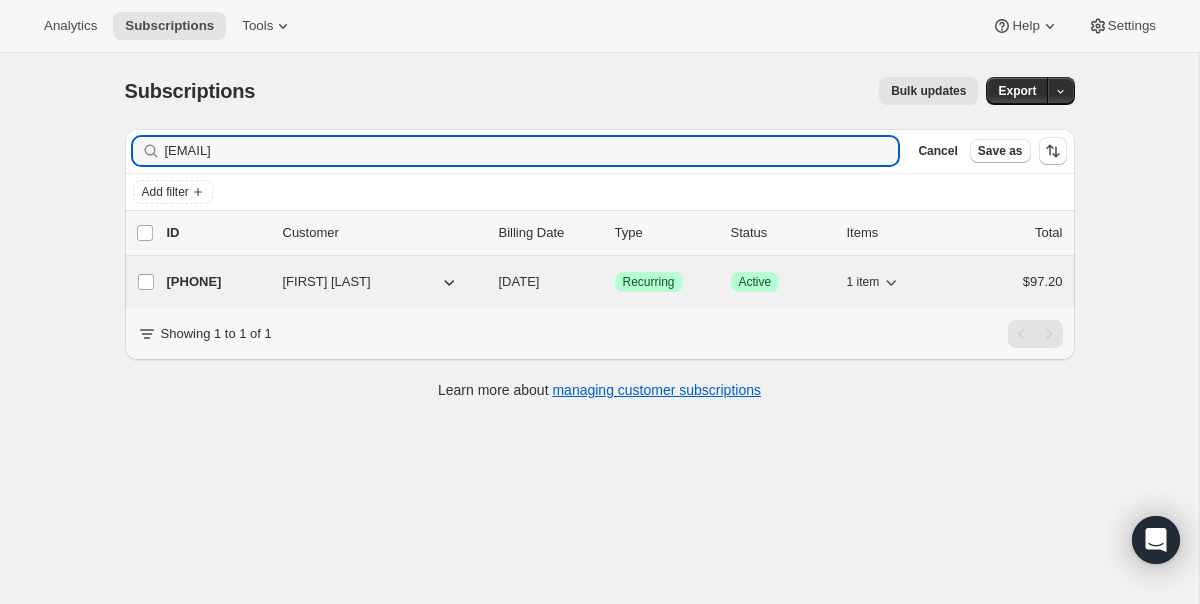 type on "[EMAIL]" 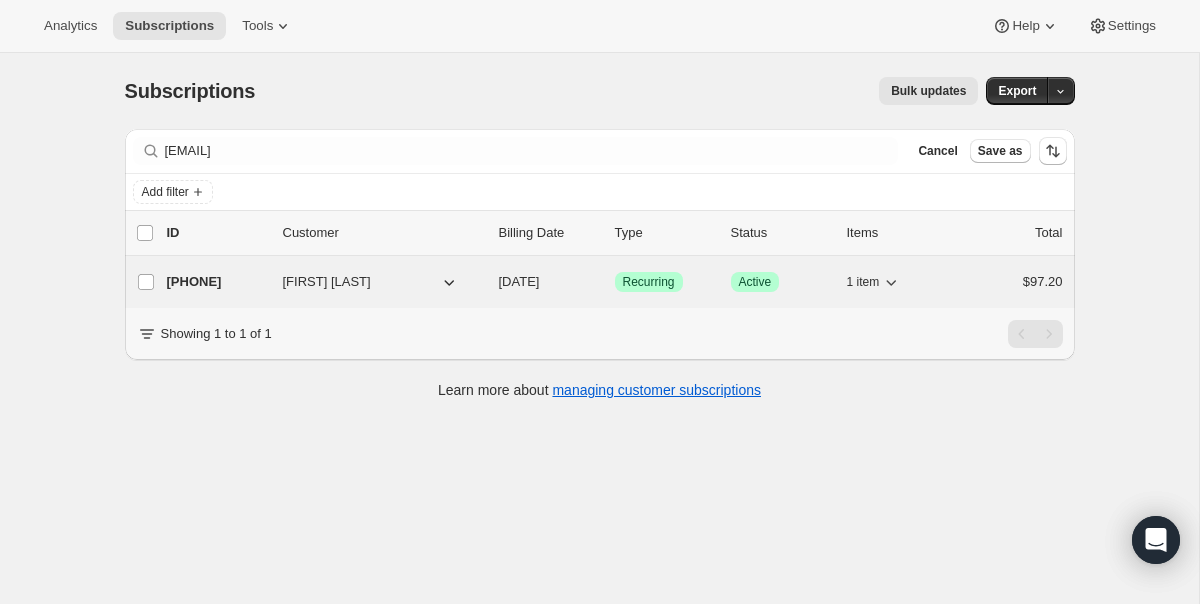 click on "[FIRST] [LAST]" at bounding box center [383, 282] 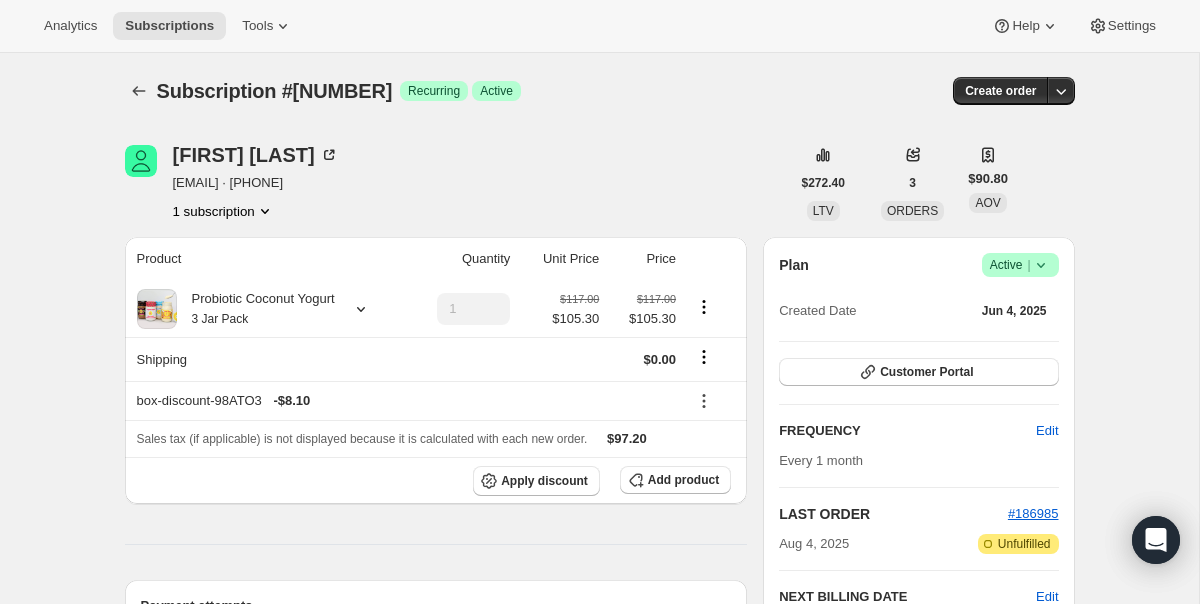 click 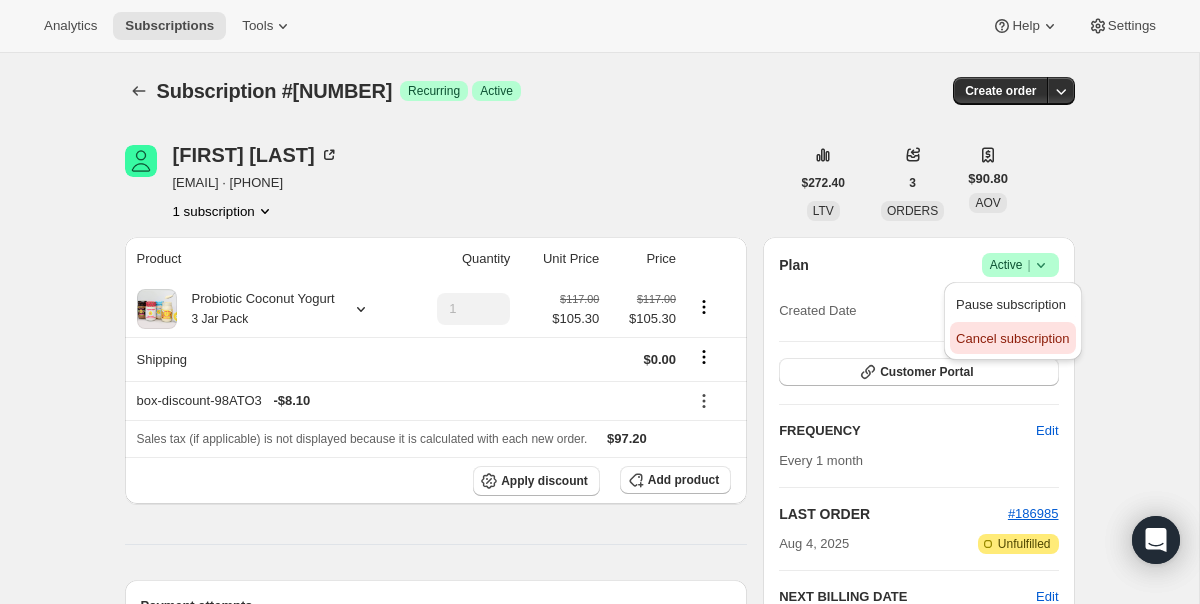 click on "Cancel subscription" at bounding box center [1012, 339] 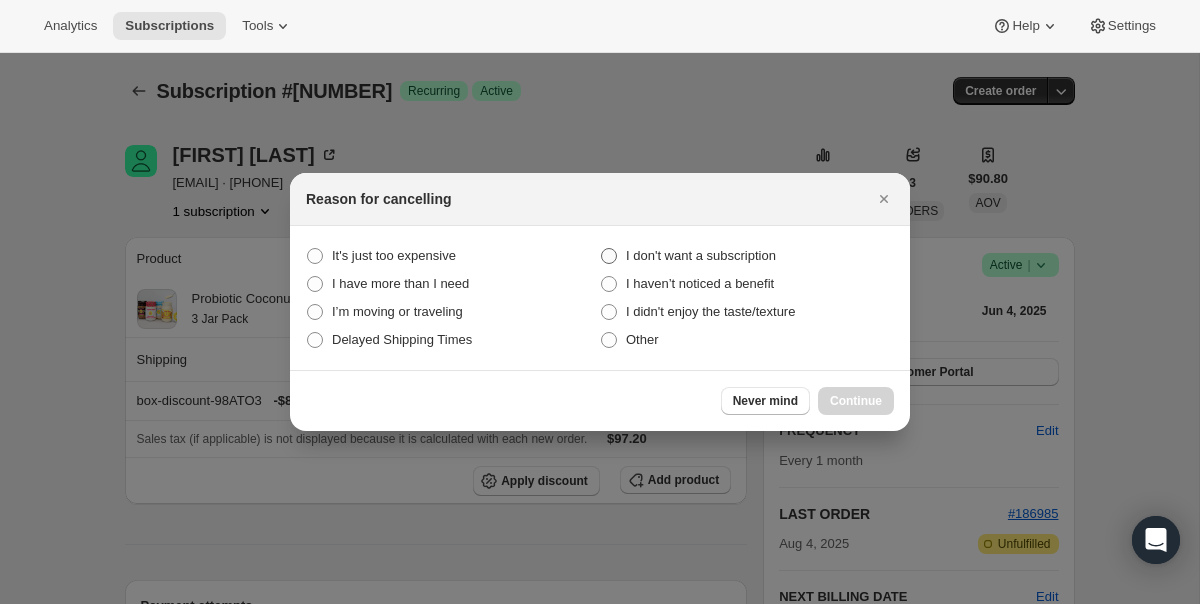 click on "I don't want a subscription" at bounding box center [701, 255] 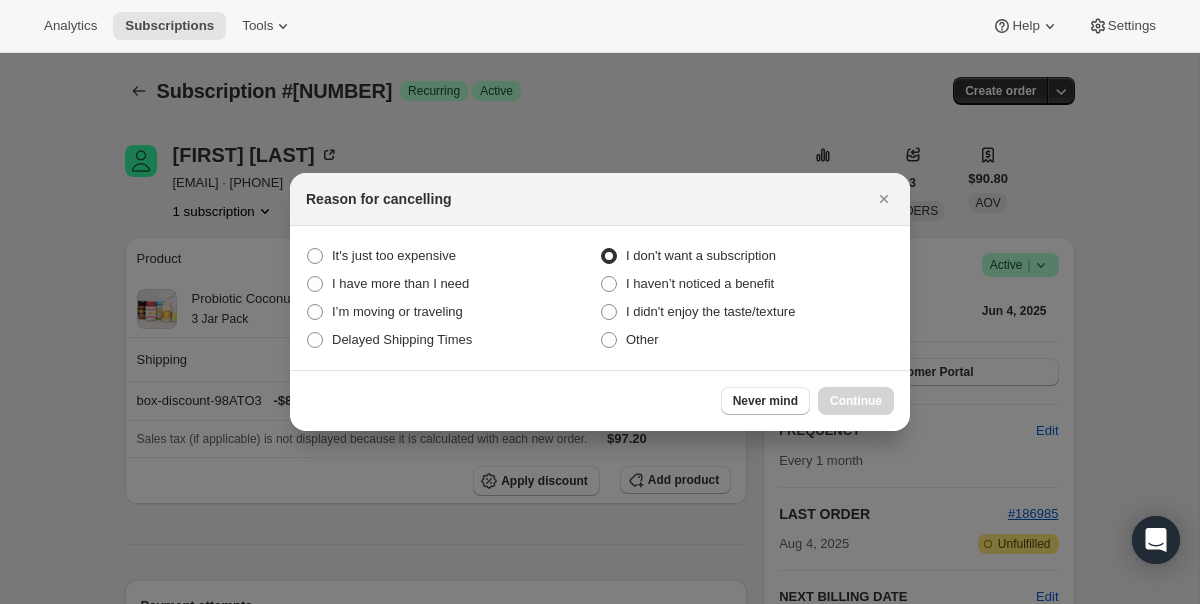 radio on "true" 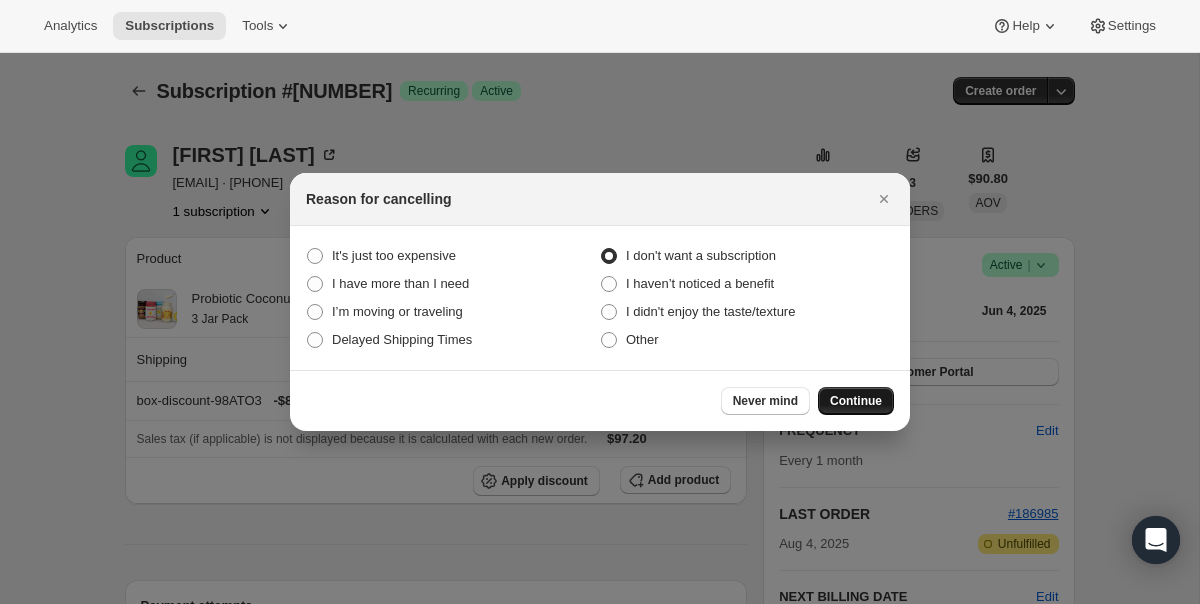 click on "Continue" at bounding box center [856, 401] 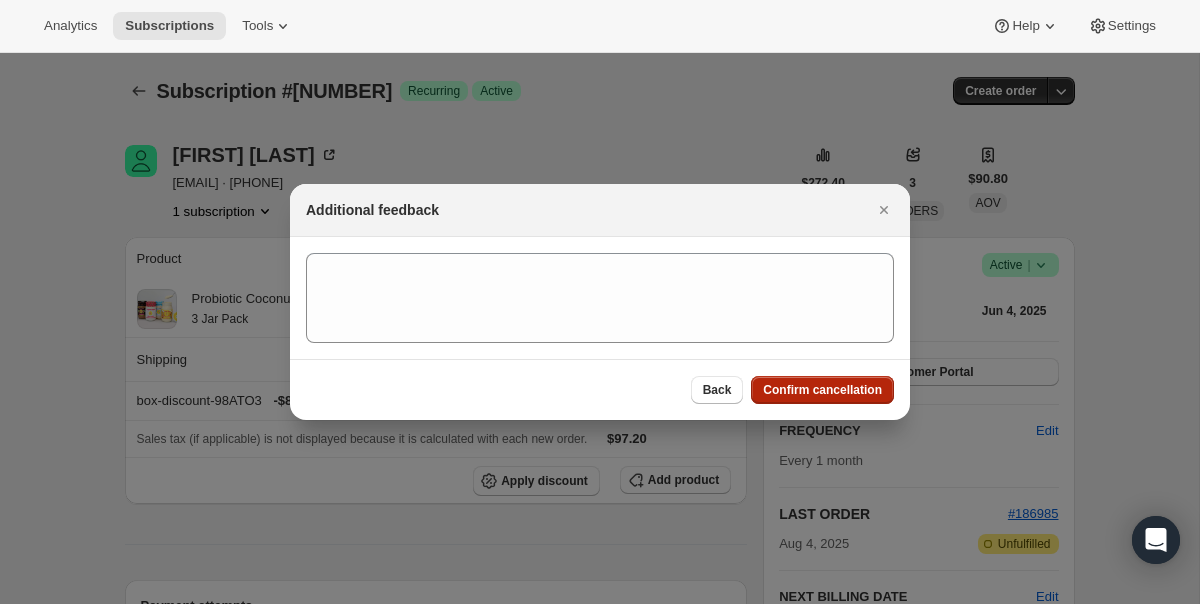 click on "Confirm cancellation" at bounding box center (822, 390) 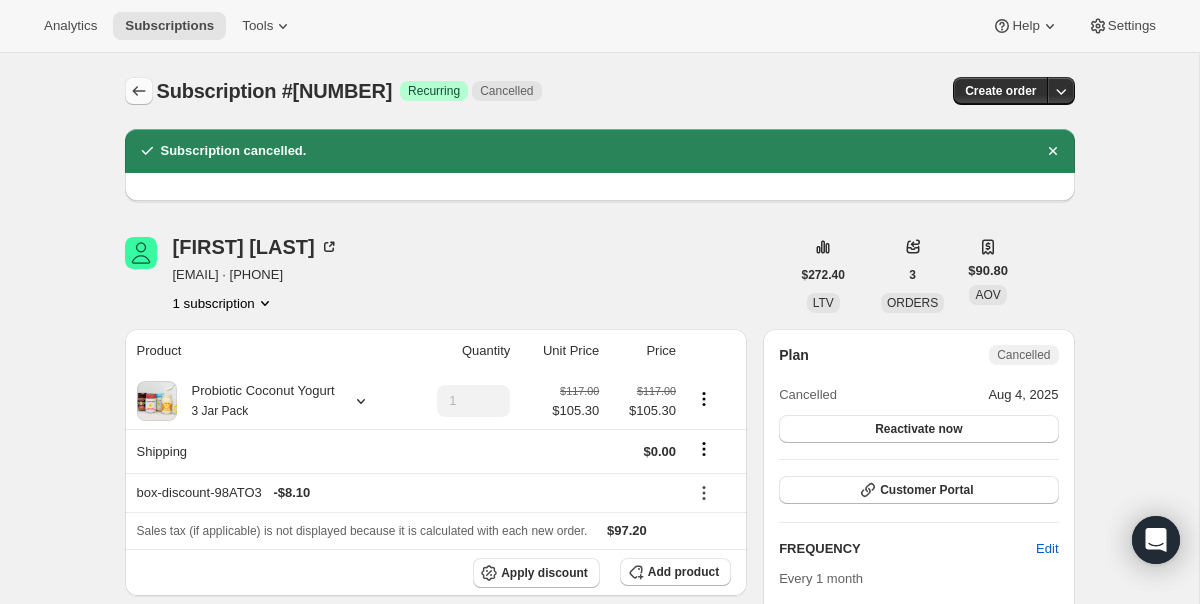 click at bounding box center [139, 91] 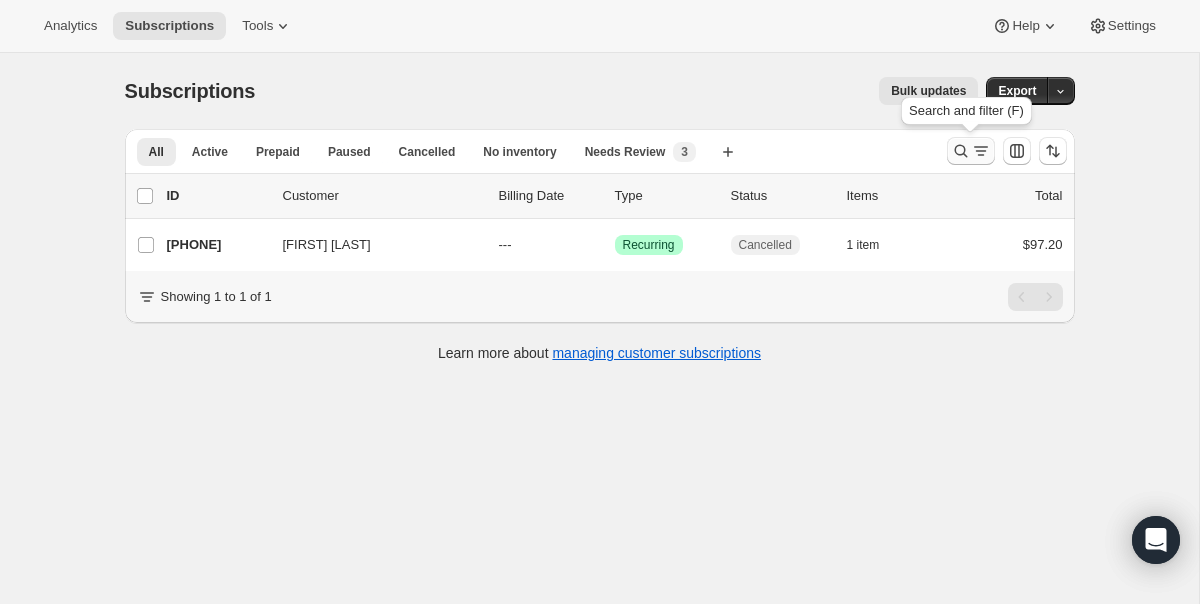 click 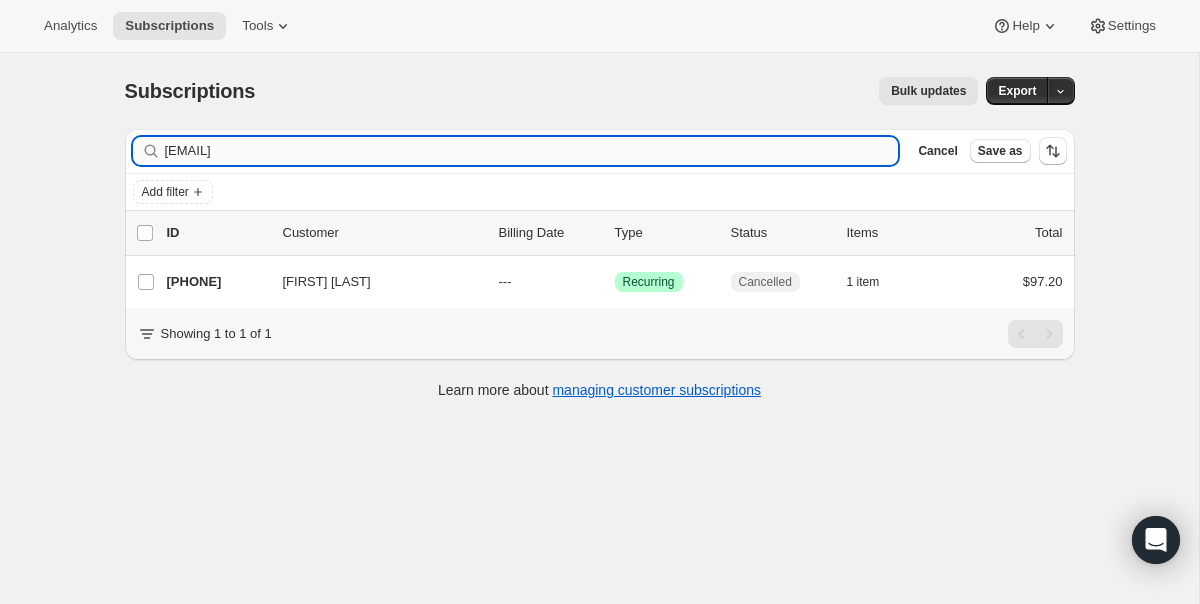 click on "[EMAIL]" at bounding box center [532, 151] 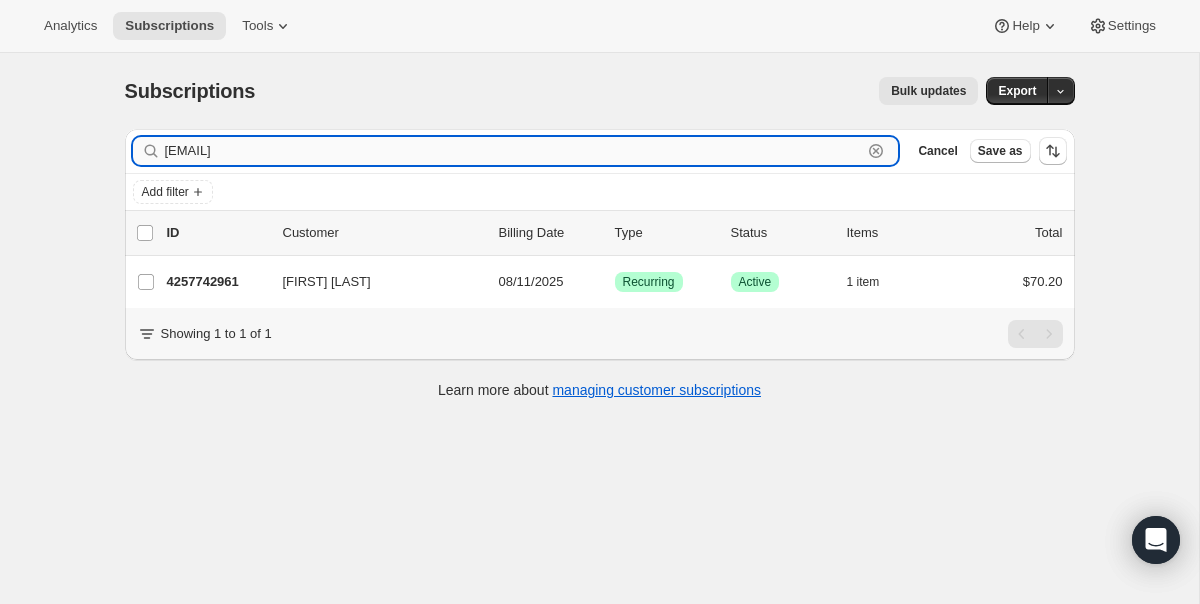 click on "[EMAIL]" at bounding box center (514, 151) 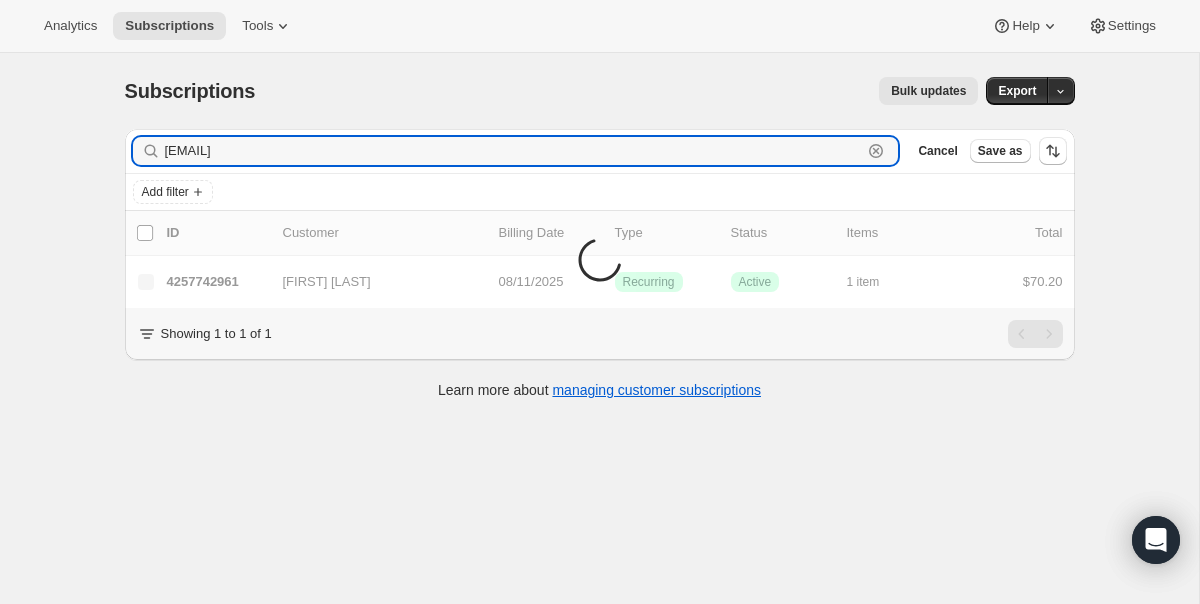type on "[EMAIL]" 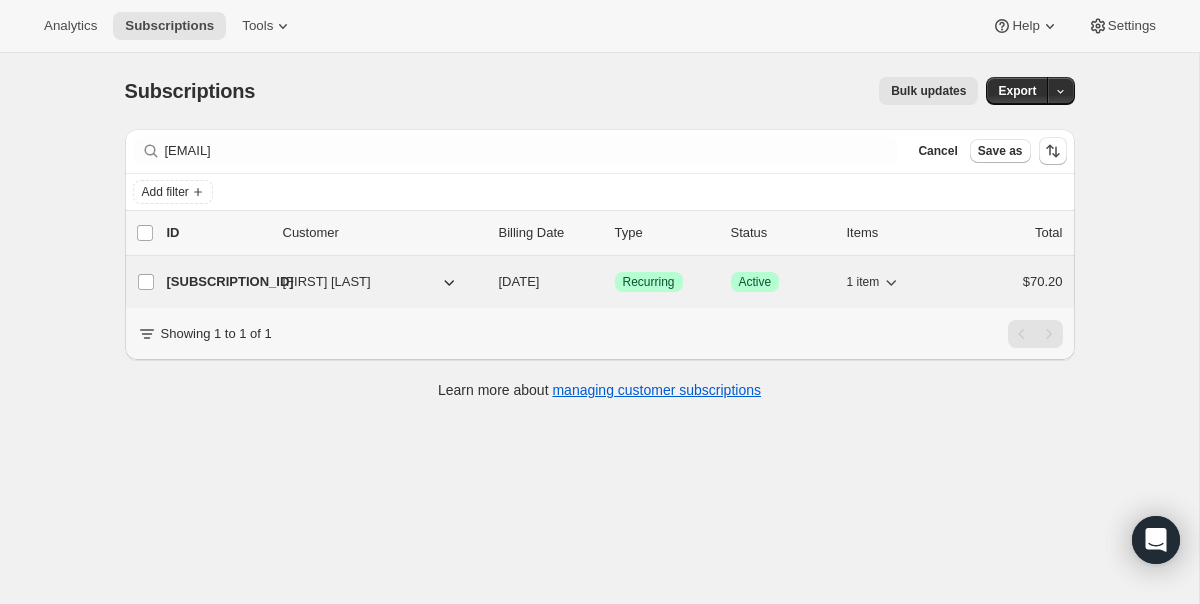 click on "[SUBSCRIPTION_ID] [FIRST] [LAST] [DATE] Success Recurring Success Active 1   item [PRICE]" at bounding box center (615, 282) 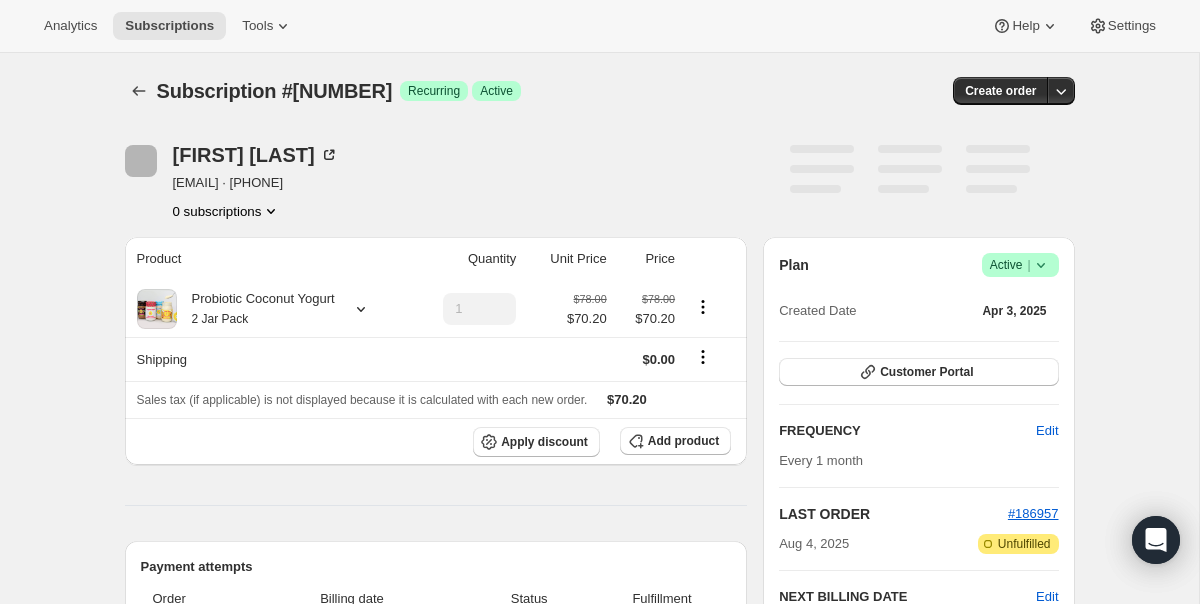 click 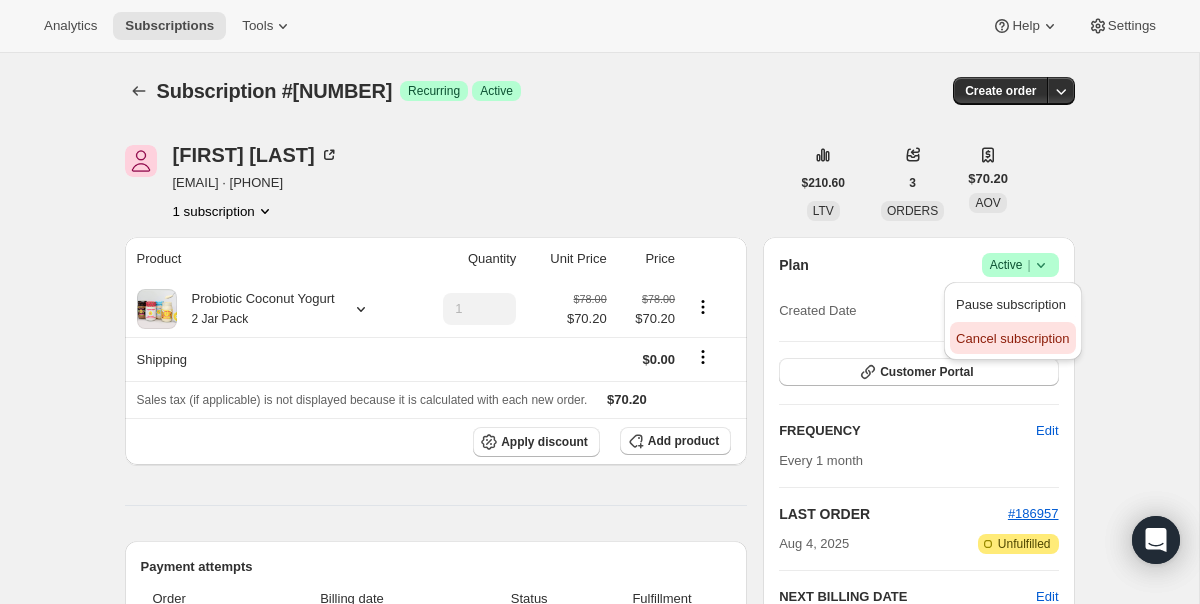 click on "Cancel subscription" at bounding box center [1012, 338] 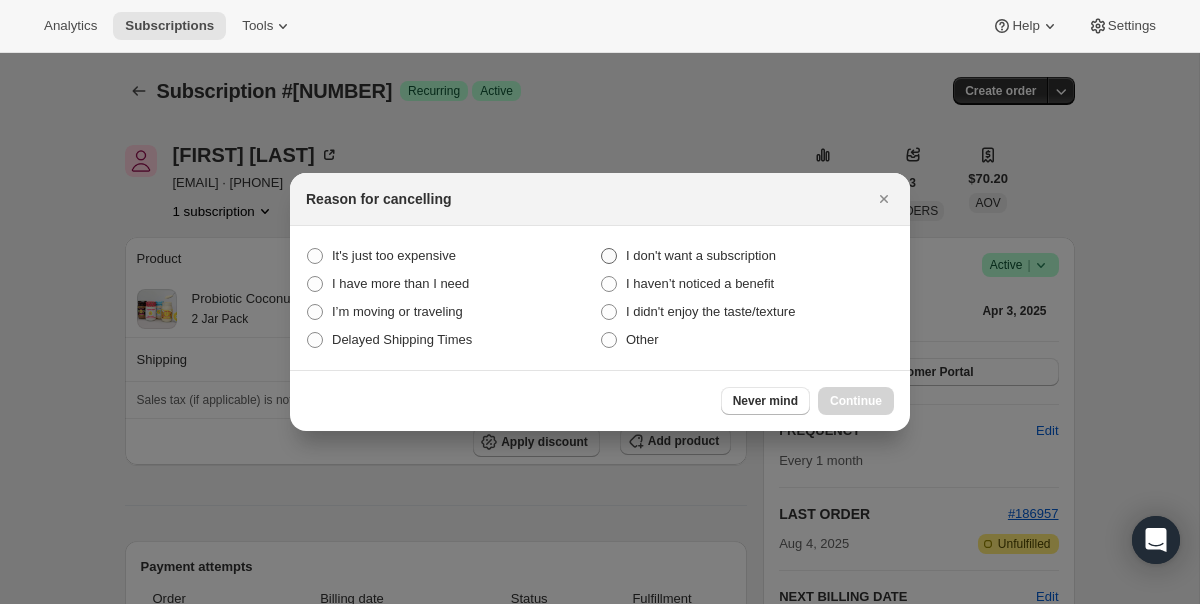 click on "I don't want a subscription" at bounding box center [701, 255] 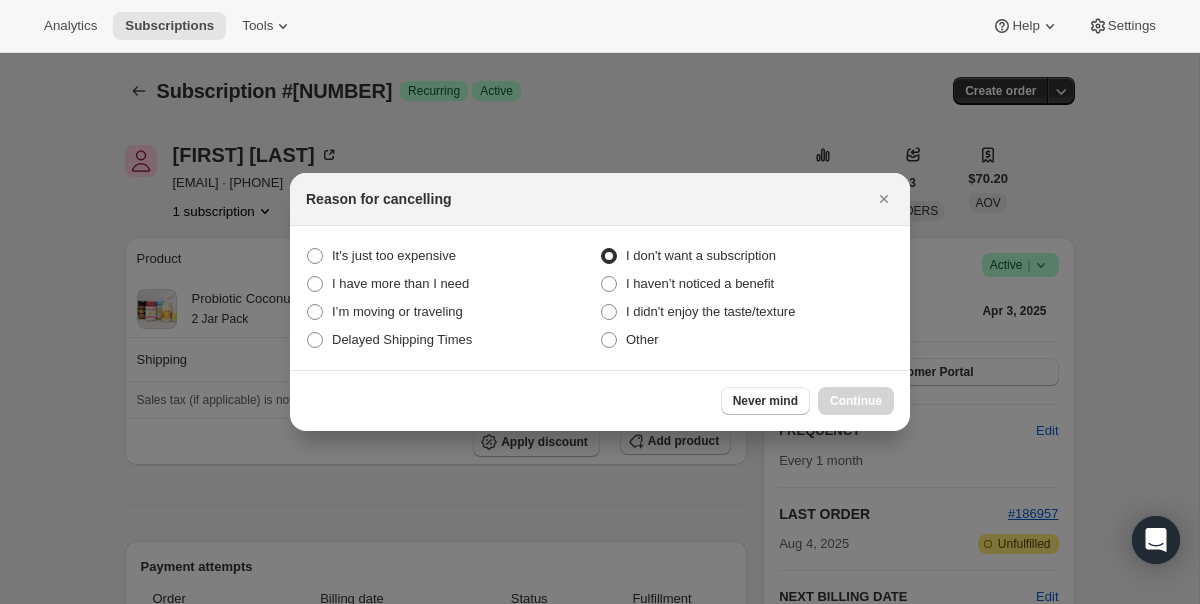 radio on "true" 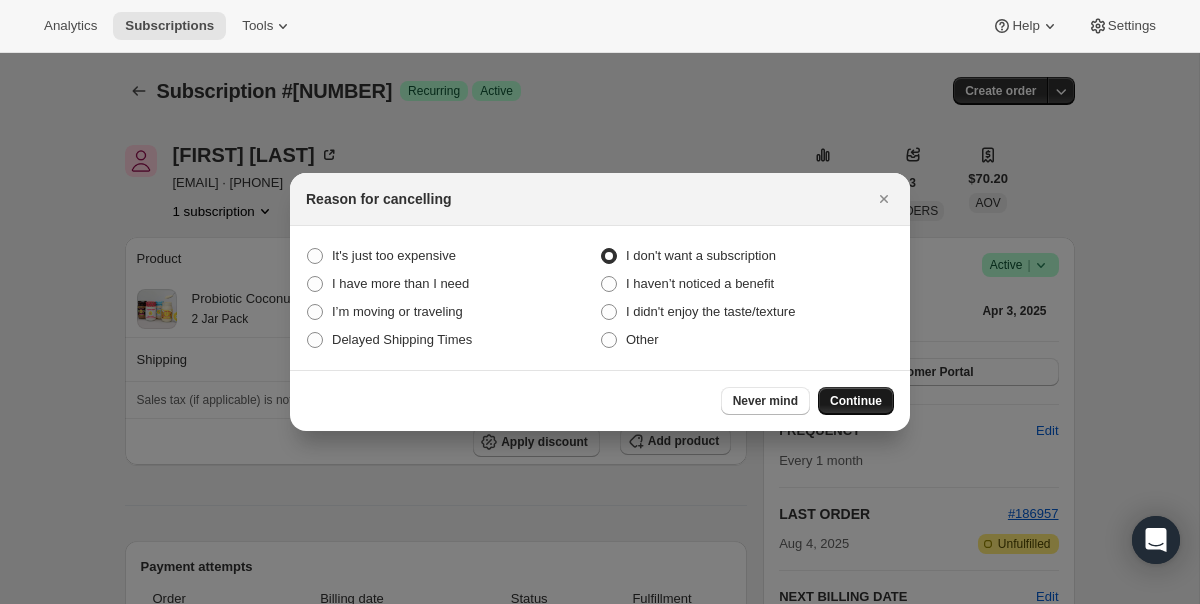 click on "Continue" at bounding box center (856, 401) 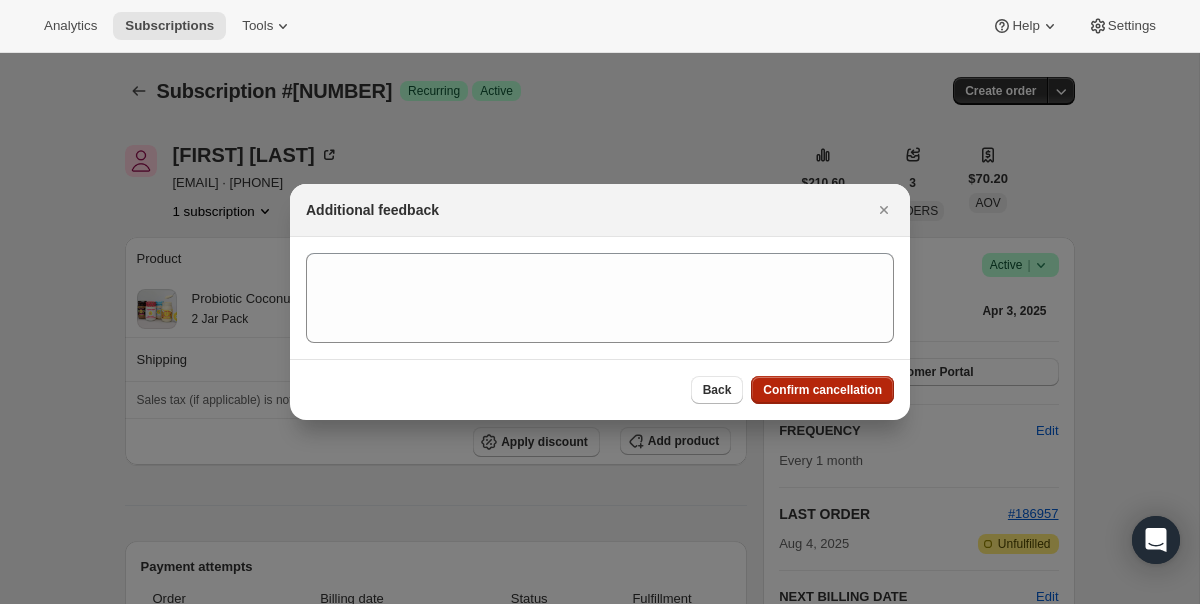 click on "Confirm cancellation" at bounding box center (822, 390) 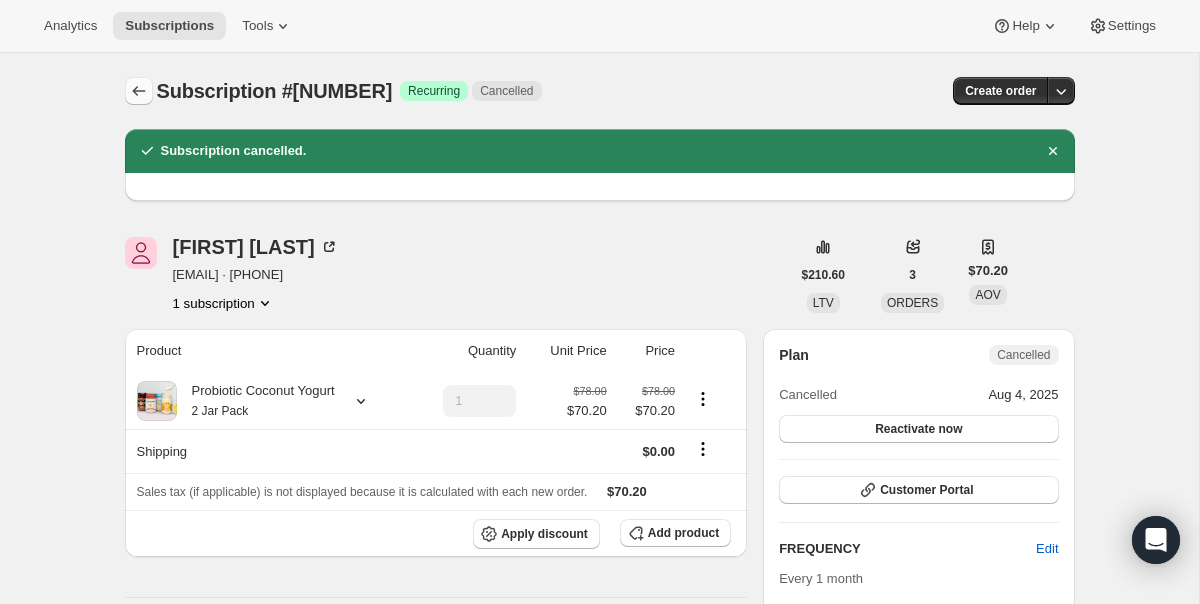 click at bounding box center [139, 91] 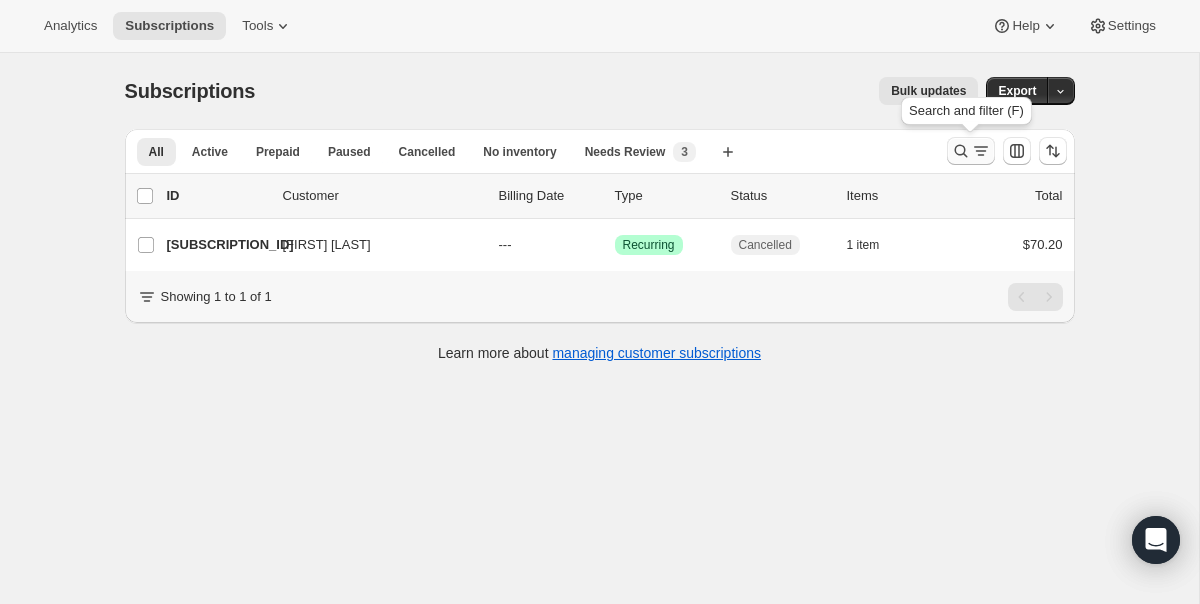 click 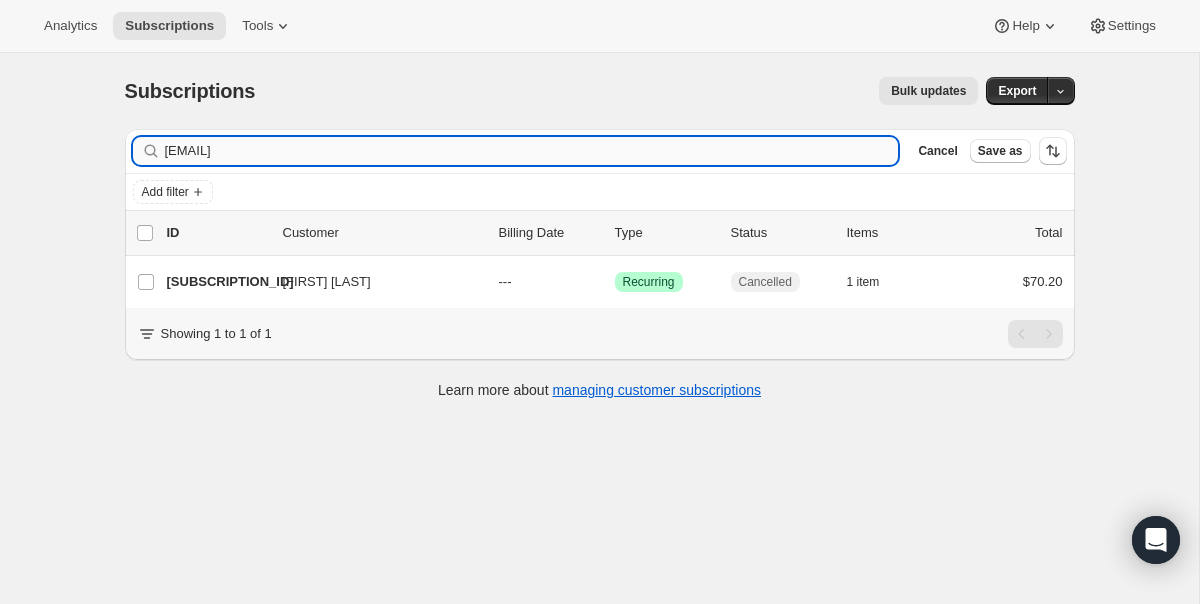 click on "[EMAIL]" at bounding box center [532, 151] 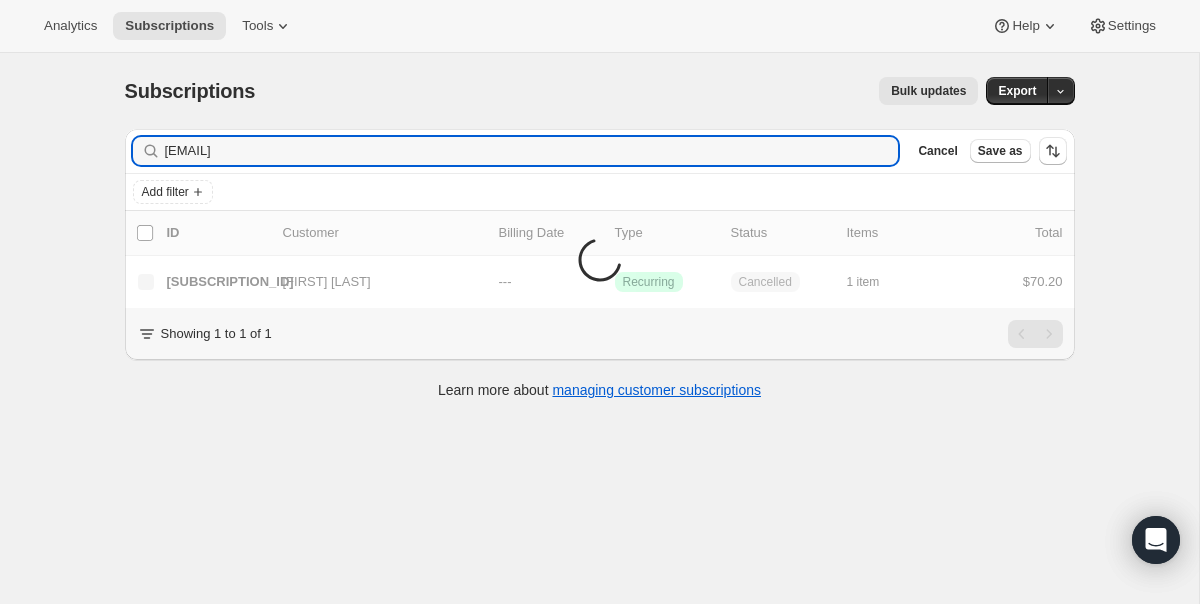 type on "[EMAIL]" 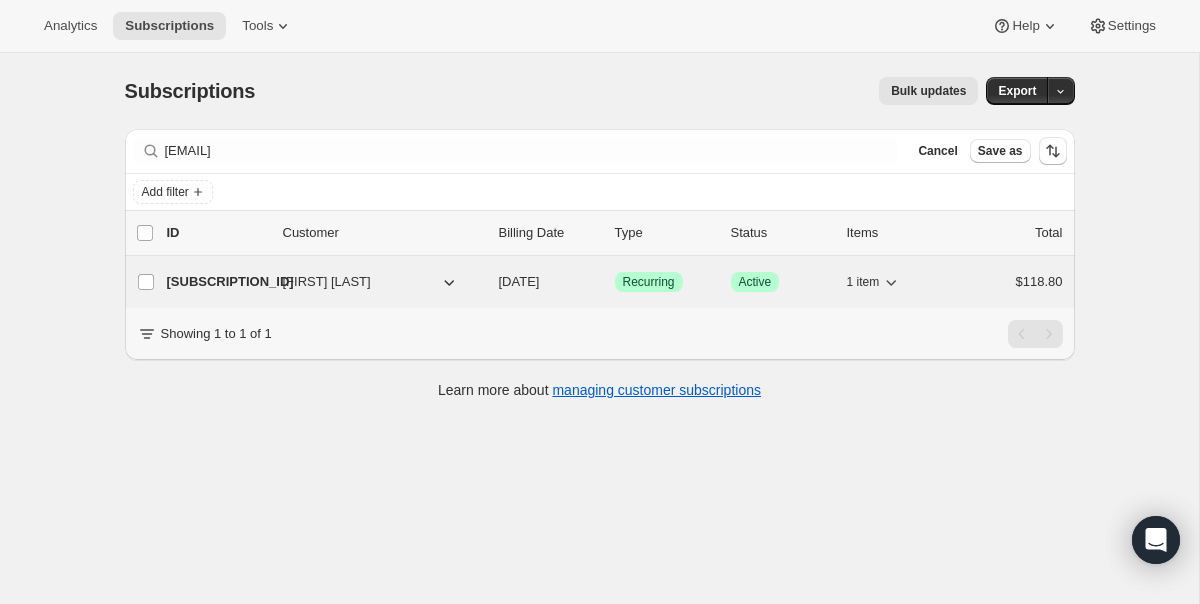 click on "[SUBSCRIPTION_ID] [FIRST] [LAST] [DATE] Success Recurring Success Active 1   item [PRICE]" at bounding box center (615, 282) 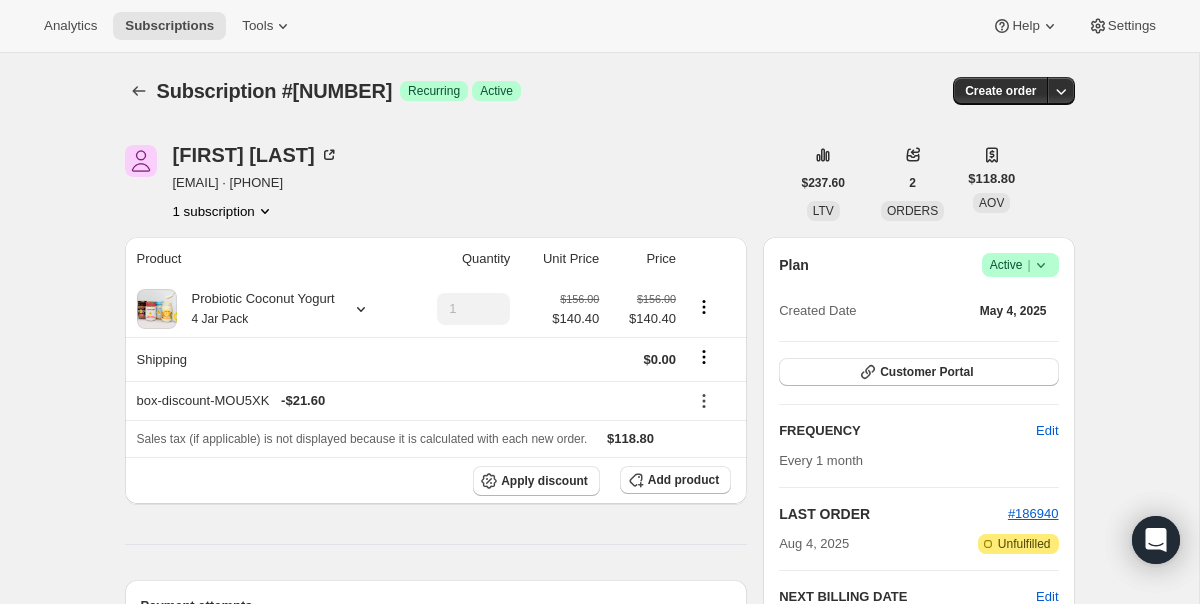 click 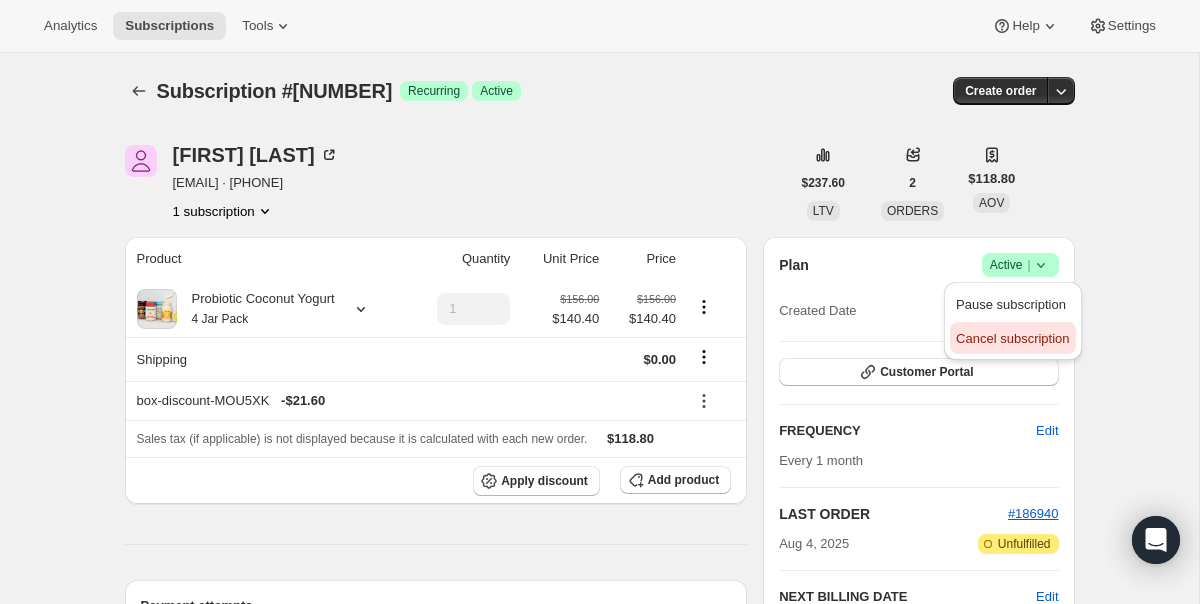 click on "Cancel subscription" at bounding box center [1012, 338] 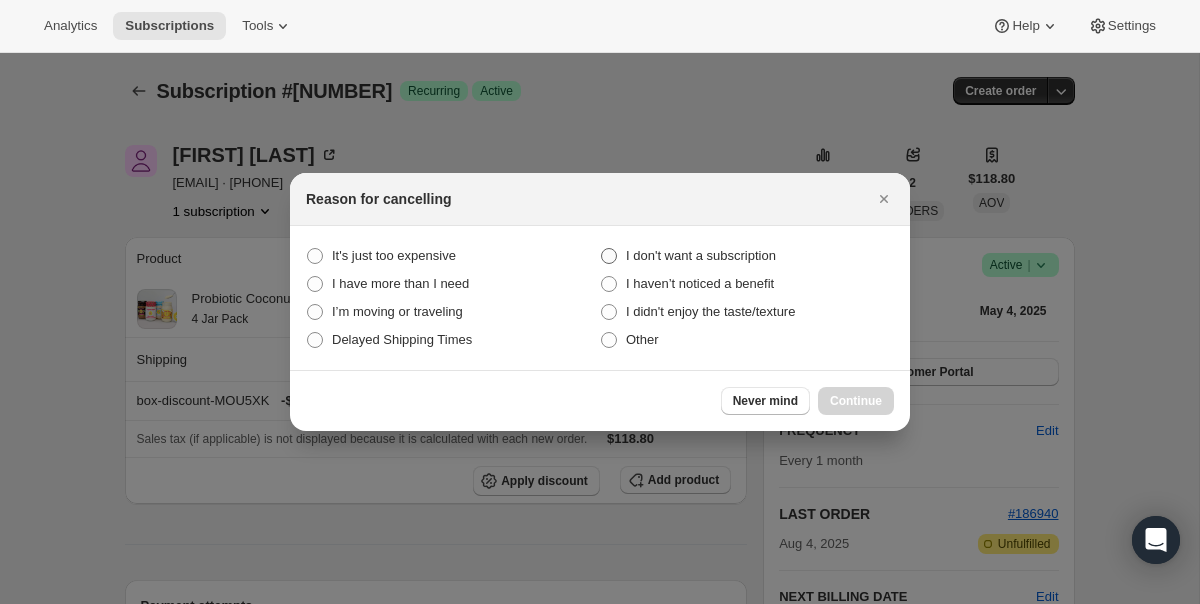 click on "I don't want a subscription" at bounding box center (701, 256) 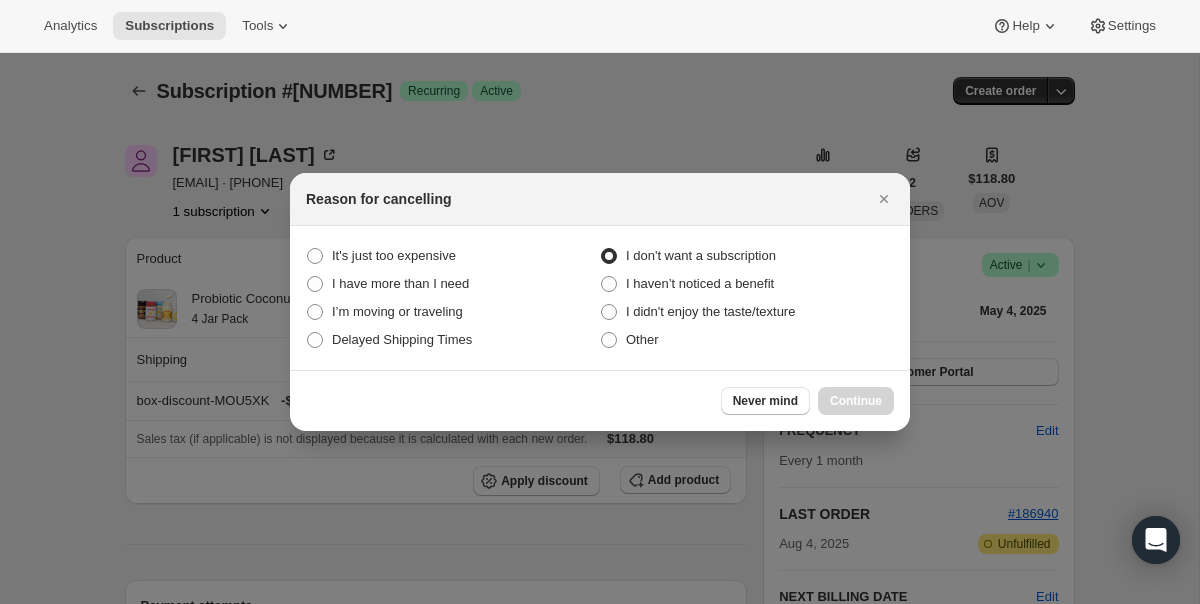 radio on "true" 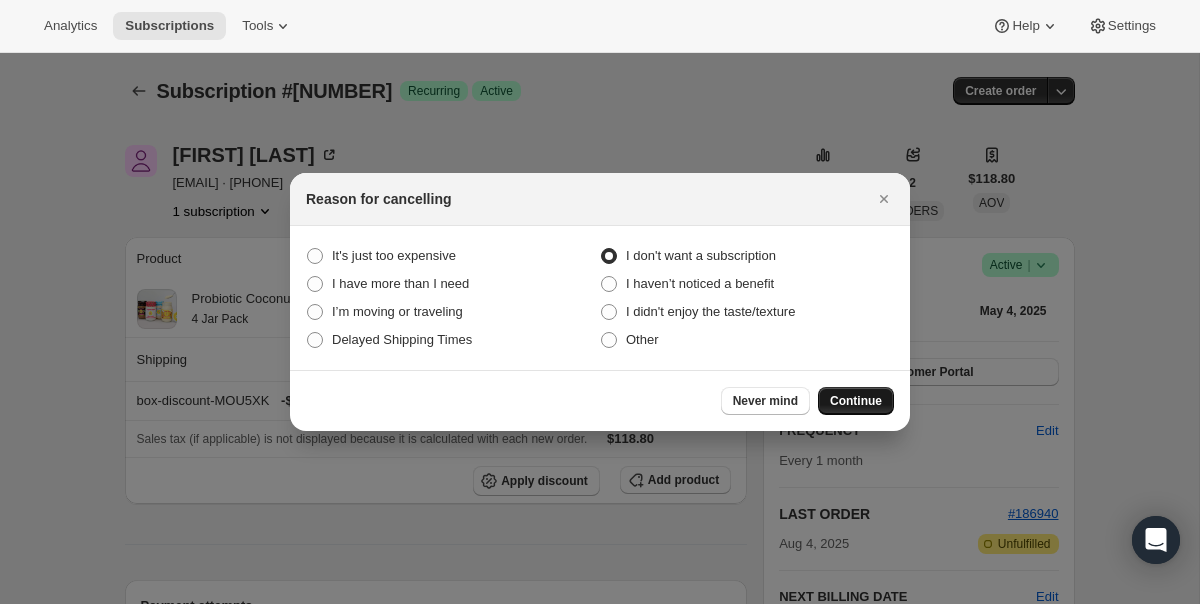 click on "Continue" at bounding box center [856, 401] 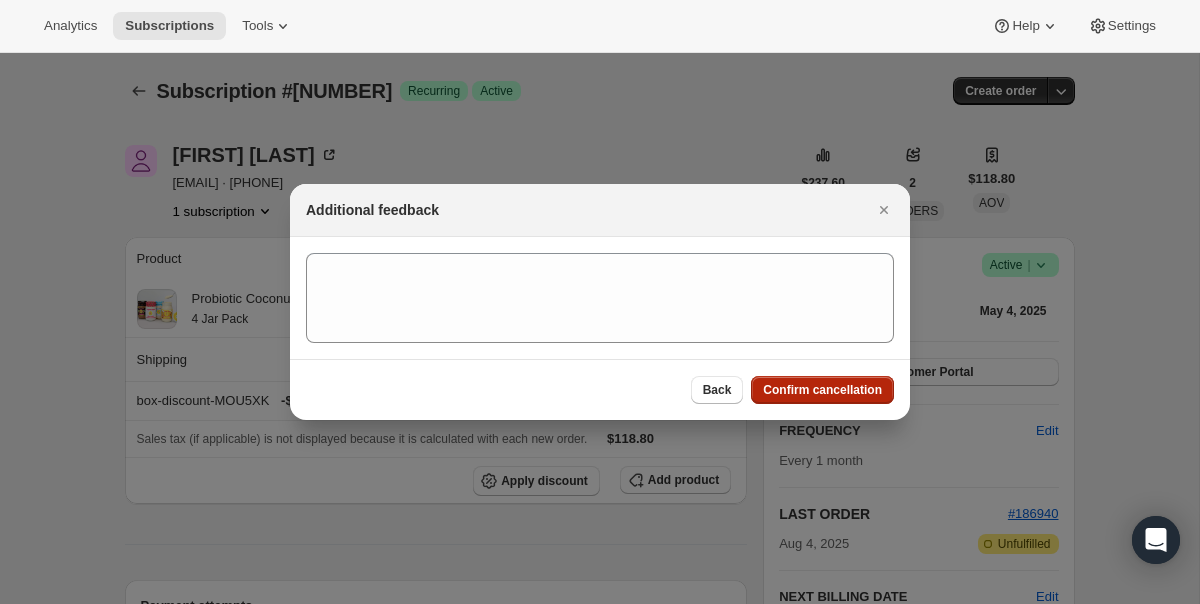 click on "Confirm cancellation" at bounding box center [822, 390] 